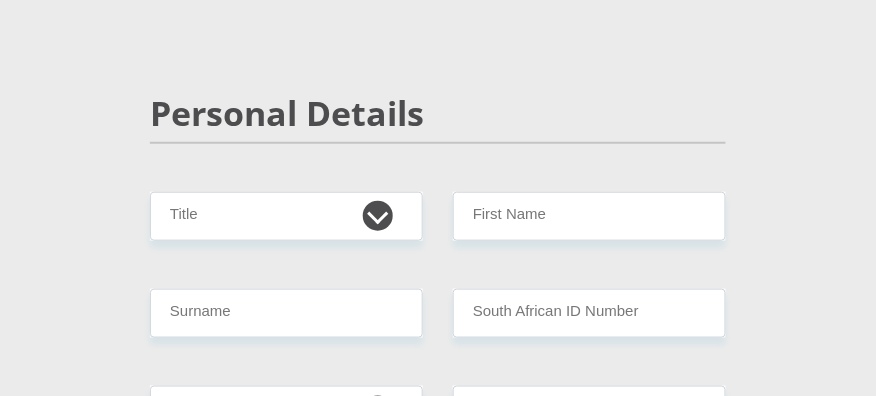 scroll, scrollTop: 209, scrollLeft: 0, axis: vertical 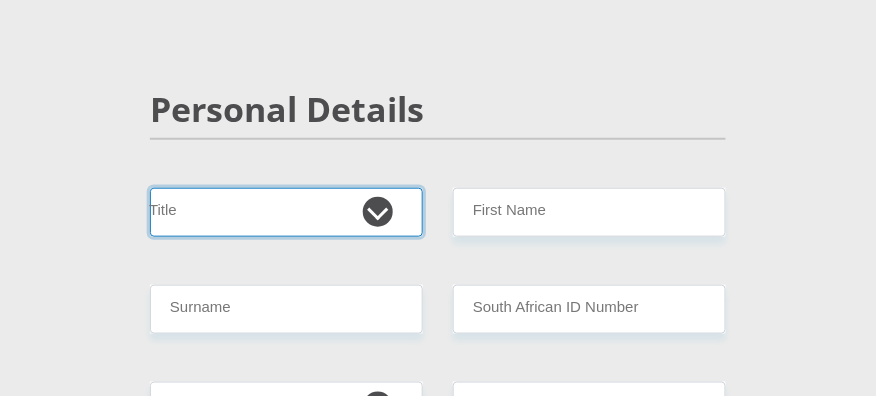 click on "Mr
Ms
Mrs
Dr
Other" at bounding box center (286, 212) 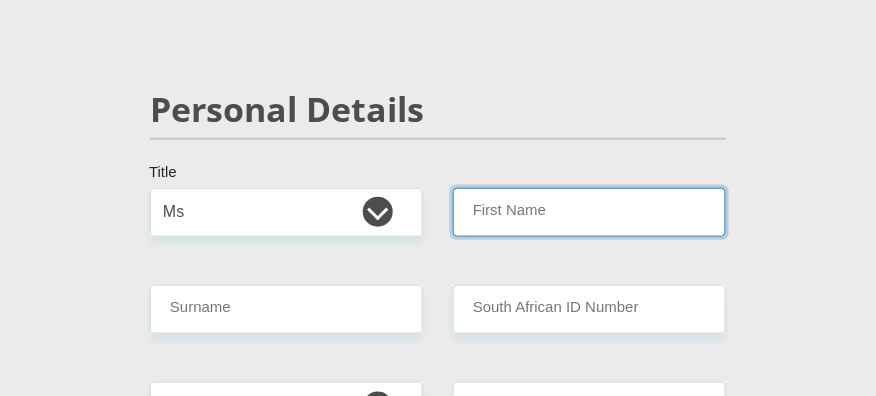 click on "First Name" at bounding box center [589, 212] 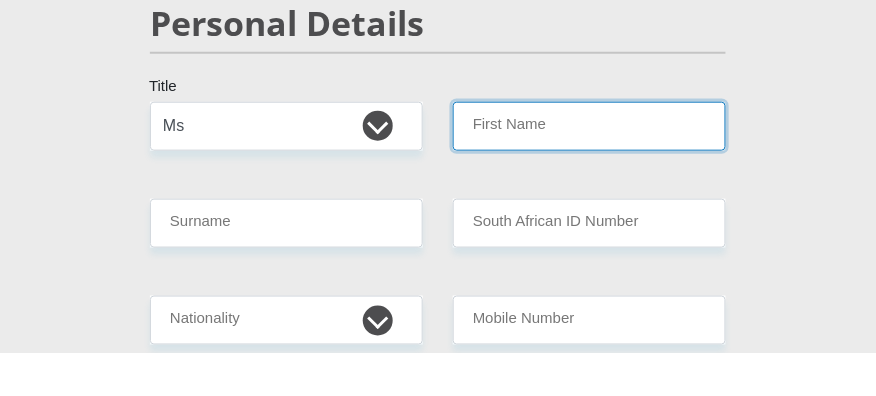 scroll, scrollTop: 252, scrollLeft: 0, axis: vertical 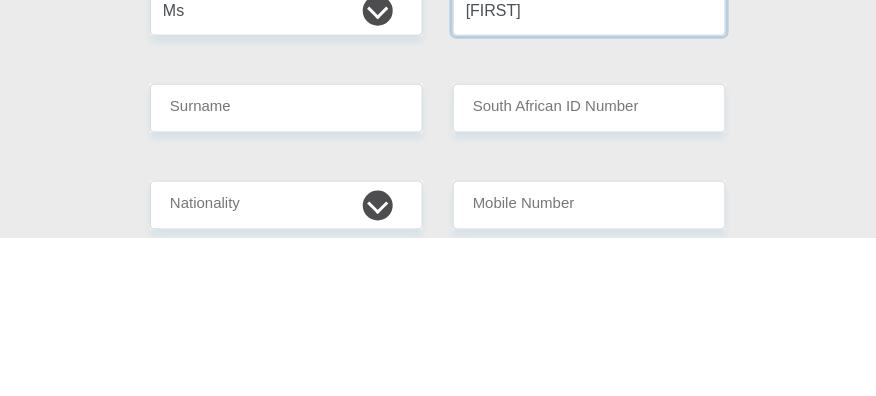 type on "Reinett" 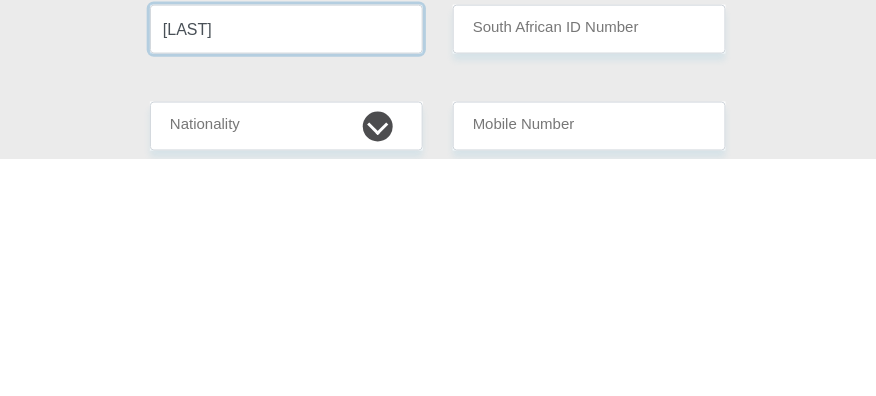 type on "Ludick" 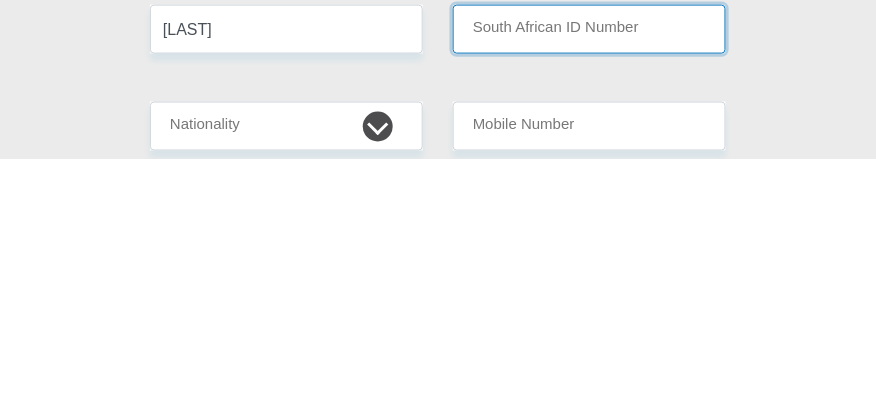 click on "South African ID Number" at bounding box center (589, 266) 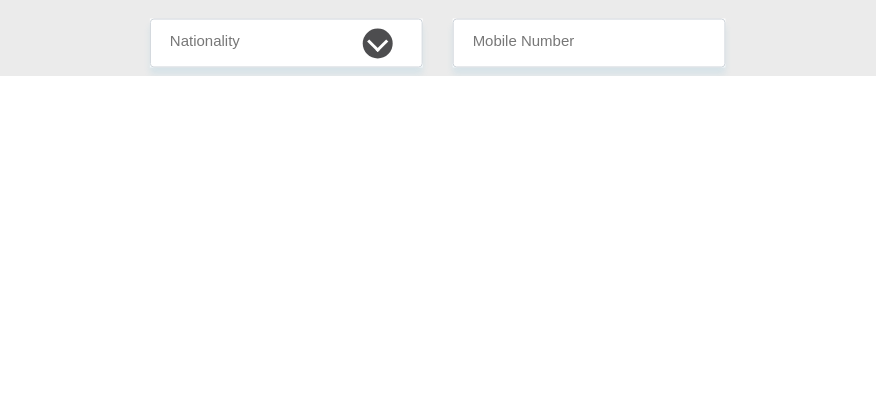 scroll, scrollTop: 252, scrollLeft: 0, axis: vertical 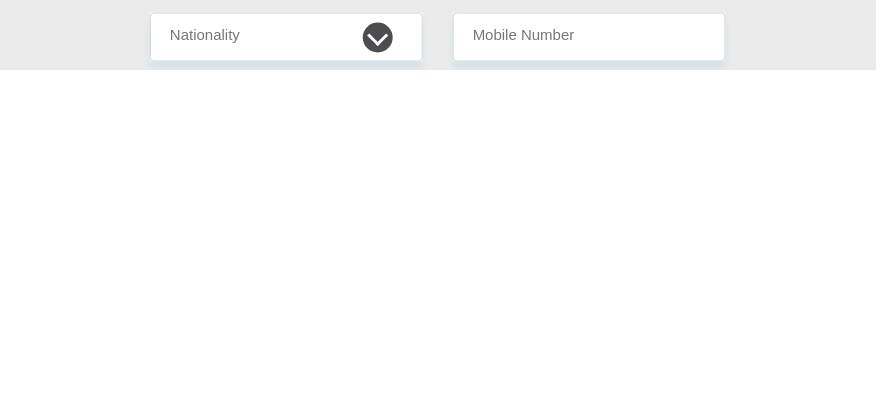 type on "8207120227080" 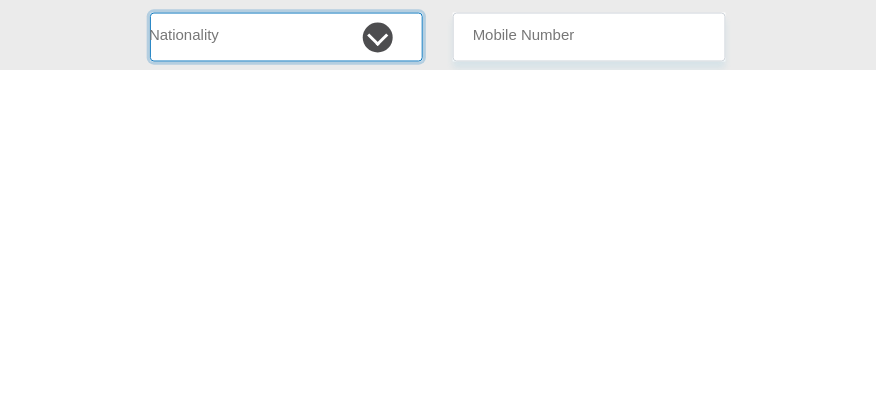 click on "South Africa
Afghanistan
Aland Islands
Albania
Algeria
America Samoa
American Virgin Islands
Andorra
Angola
Anguilla
Antarctica
Antigua and Barbuda
Argentina
Armenia
Aruba
Ascension Island
Australia
Austria
Azerbaijan
Bahamas
Bahrain
Bangladesh
Barbados
Chad" at bounding box center (286, 363) 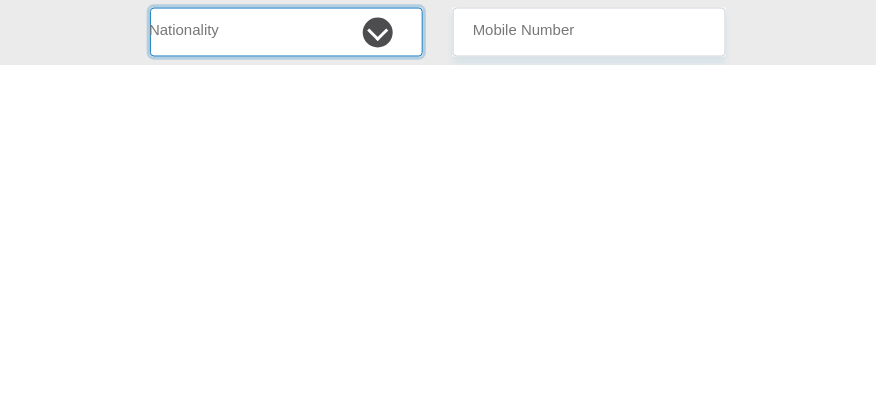scroll, scrollTop: 252, scrollLeft: 0, axis: vertical 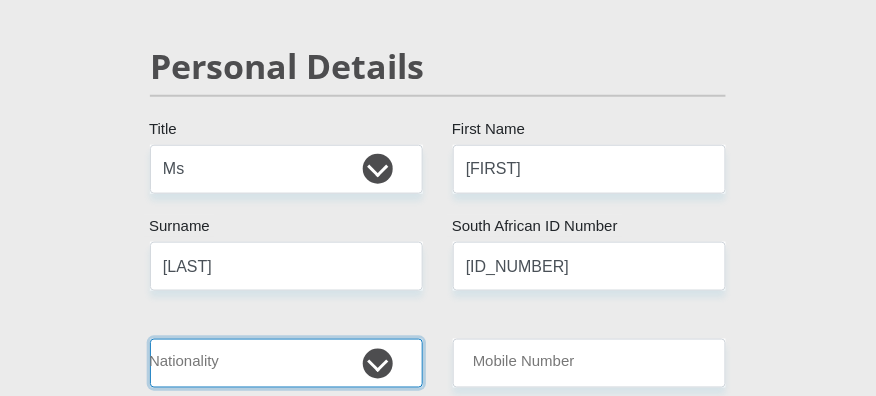 click on "South Africa
Afghanistan
Aland Islands
Albania
Algeria
America Samoa
American Virgin Islands
Andorra
Angola
Anguilla
Antarctica
Antigua and Barbuda
Argentina
Armenia
Aruba
Ascension Island
Australia
Austria
Azerbaijan
Bahamas
Bahrain
Bangladesh
Barbados
Chad" at bounding box center (286, 363) 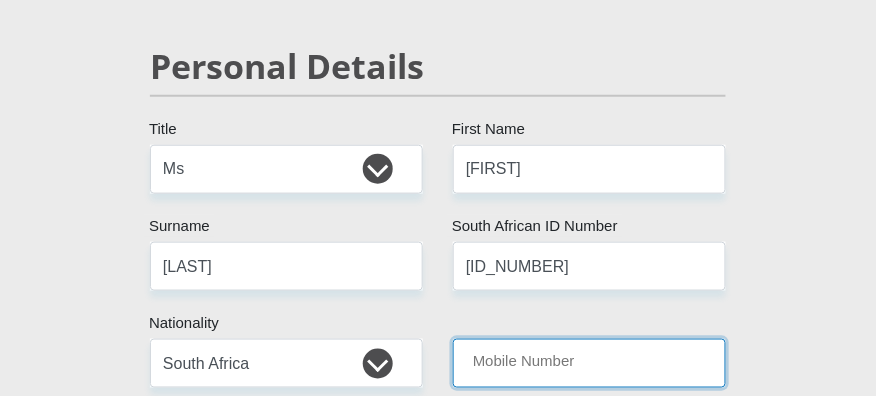 click on "Mobile Number" at bounding box center (589, 363) 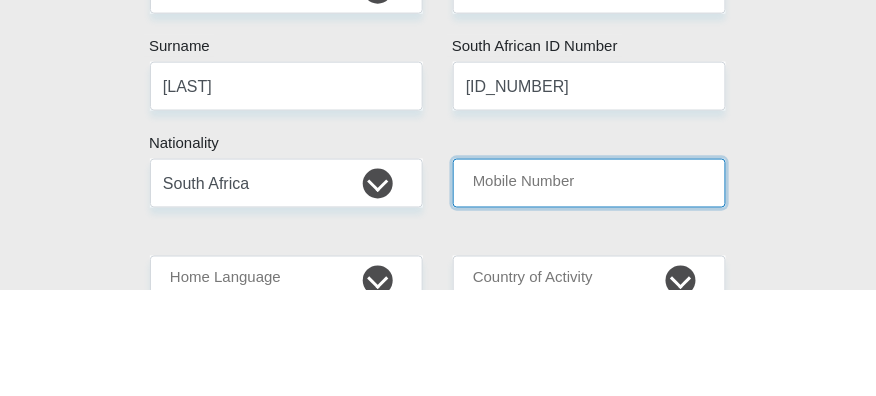 scroll, scrollTop: 326, scrollLeft: 0, axis: vertical 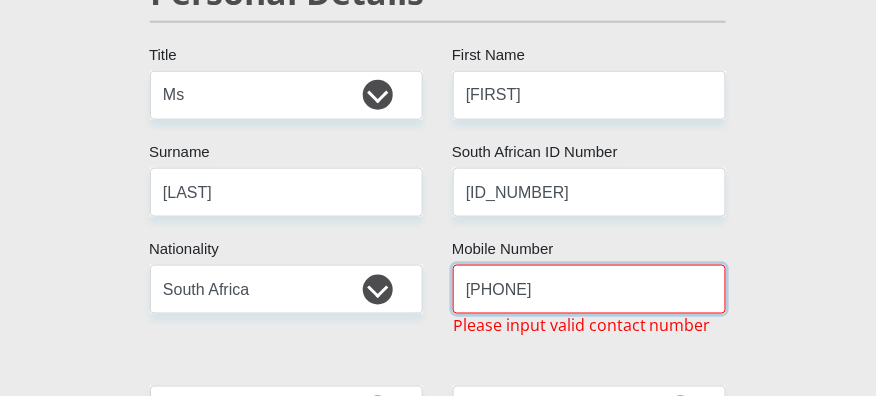 click on "082 444 1169" at bounding box center (589, 289) 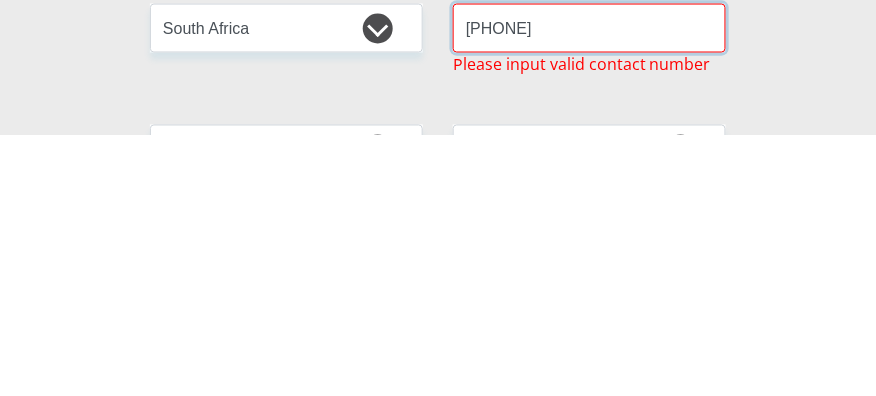 scroll, scrollTop: 326, scrollLeft: 0, axis: vertical 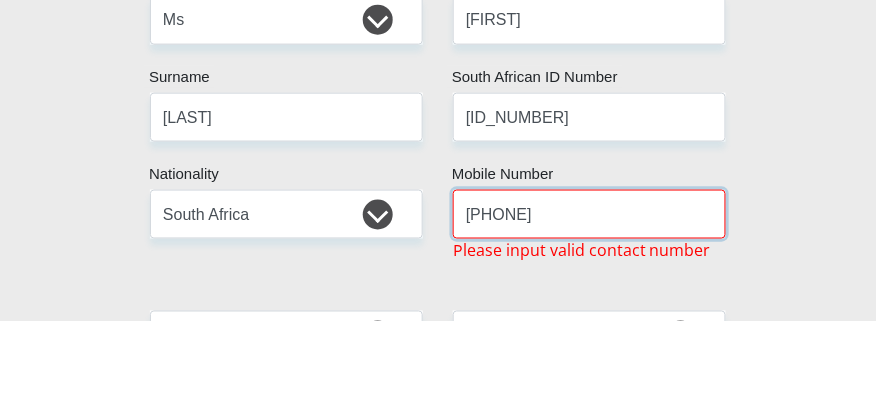 click on "08244 1169" at bounding box center (589, 289) 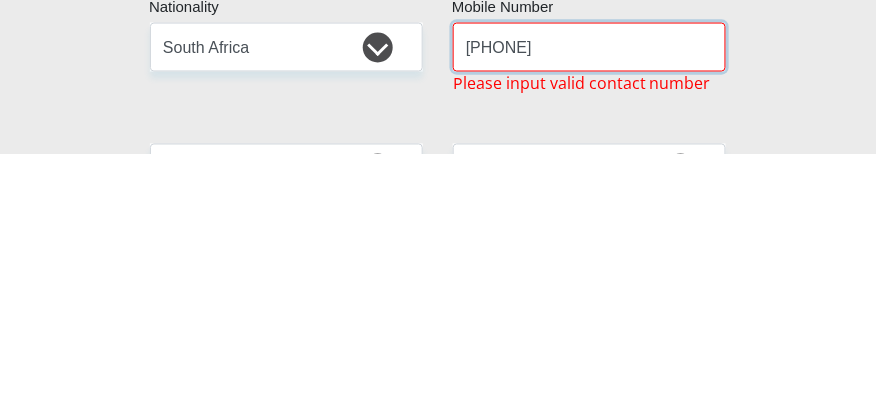 click on "082444 1169" at bounding box center [589, 289] 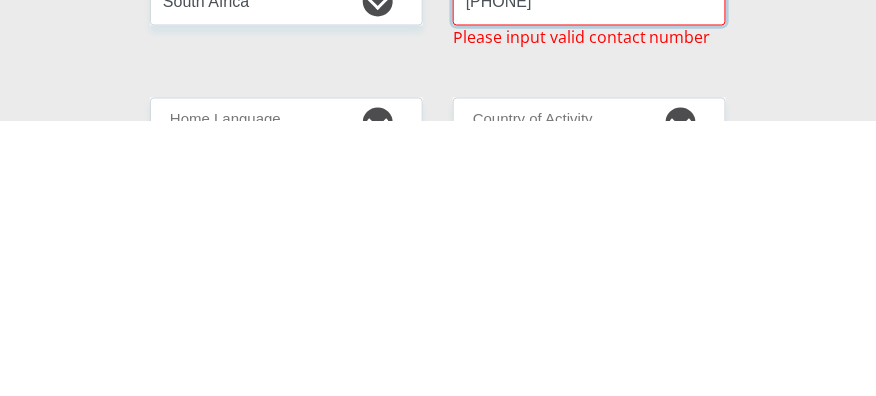 click on "0824441169" at bounding box center [589, 276] 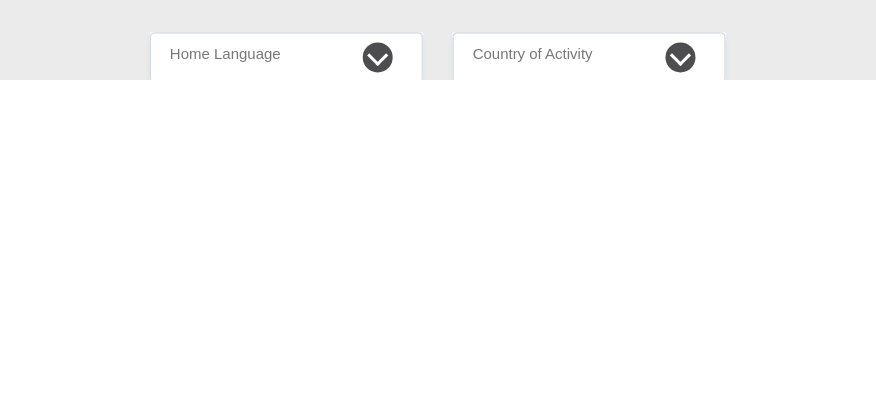scroll, scrollTop: 339, scrollLeft: 0, axis: vertical 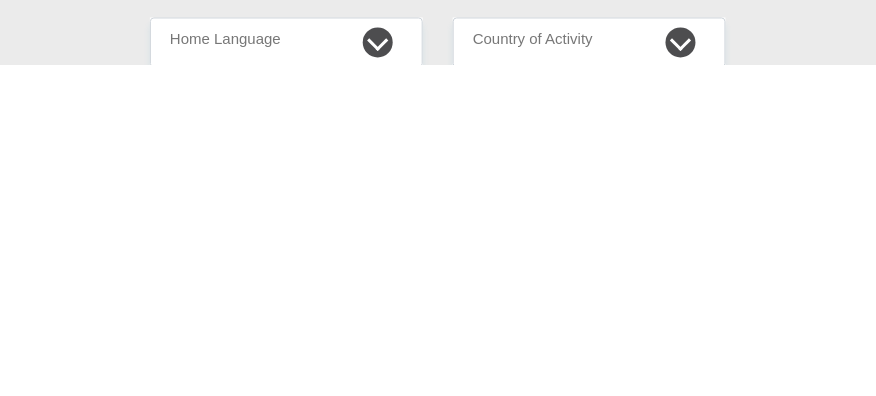 type on "0824441169" 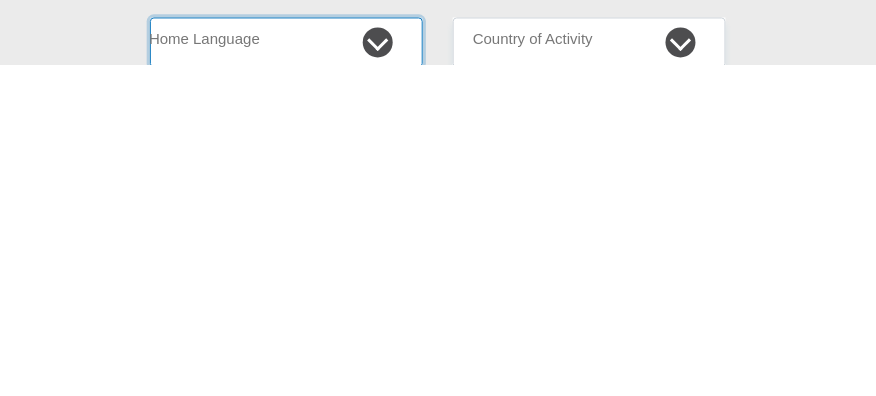click on "Afrikaans
English
Sepedi
South Ndebele
Southern Sotho
Swati
Tsonga
Tswana
Venda
Xhosa
Zulu
Other" at bounding box center [286, 373] 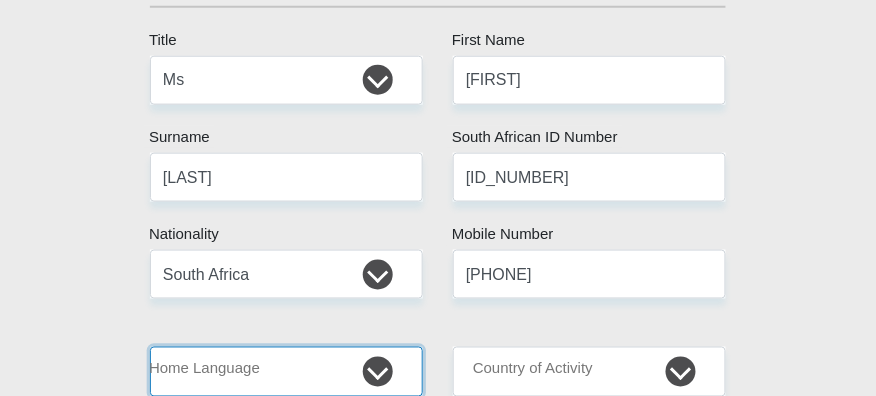 click on "Afrikaans
English
Sepedi
South Ndebele
Southern Sotho
Swati
Tsonga
Tswana
Venda
Xhosa
Zulu
Other" at bounding box center (286, 371) 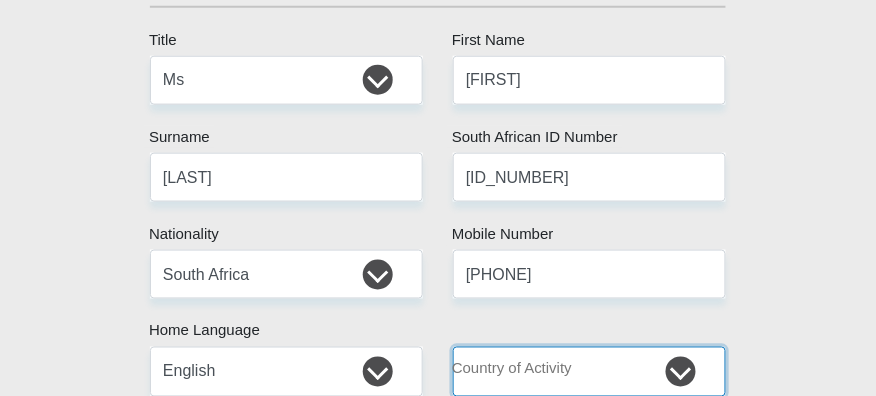 click on "South Africa
Afghanistan
Aland Islands
Albania
Algeria
America Samoa
American Virgin Islands
Andorra
Angola
Anguilla
Antarctica
Antigua and Barbuda
Argentina
Armenia
Aruba
Ascension Island
Australia
Austria
Azerbaijan
Chad" at bounding box center [589, 371] 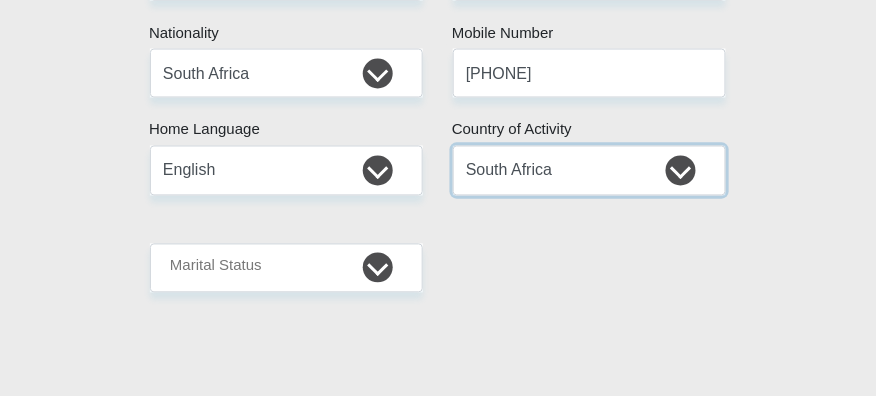 scroll, scrollTop: 541, scrollLeft: 0, axis: vertical 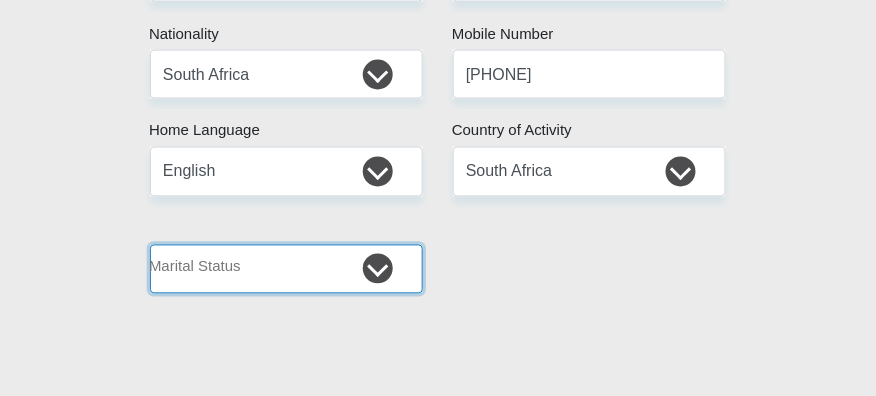 click on "Married ANC
Single
Divorced
Widowed
Married COP or Customary Law" at bounding box center [286, 269] 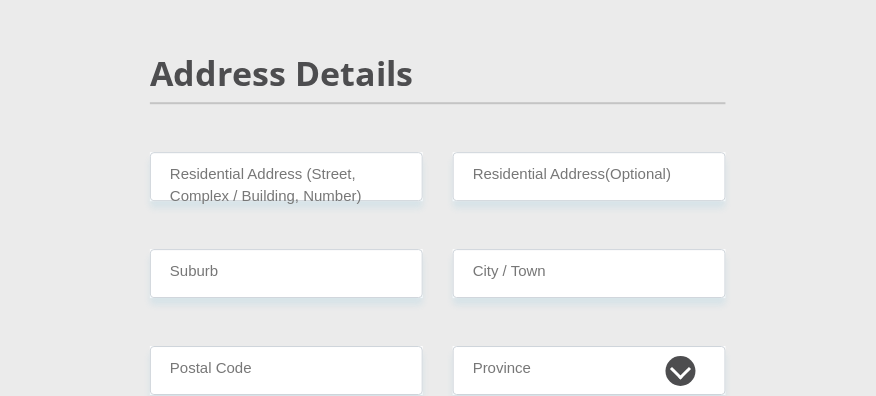 scroll, scrollTop: 905, scrollLeft: 0, axis: vertical 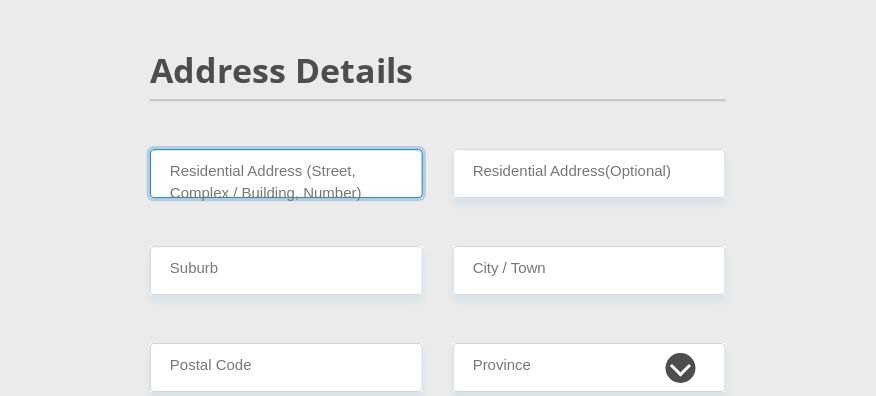 click on "Residential Address (Street, Complex / Building, Number)" at bounding box center (286, 173) 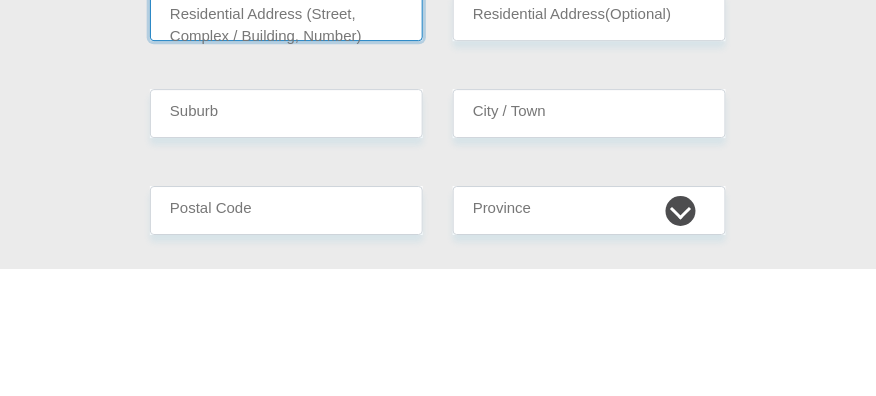 scroll, scrollTop: 934, scrollLeft: 0, axis: vertical 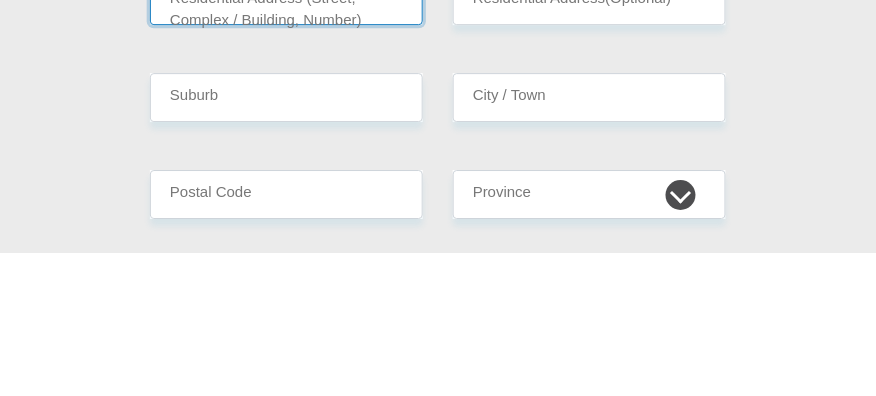 type on "24 Bendet Street" 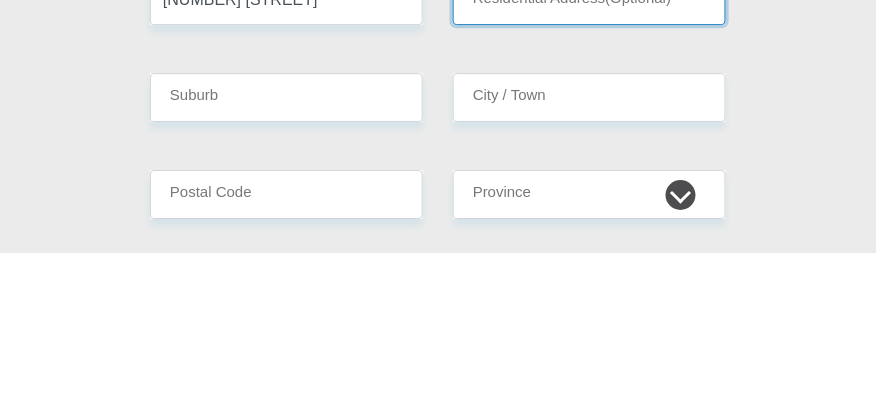 type on "DENEYSVILLE" 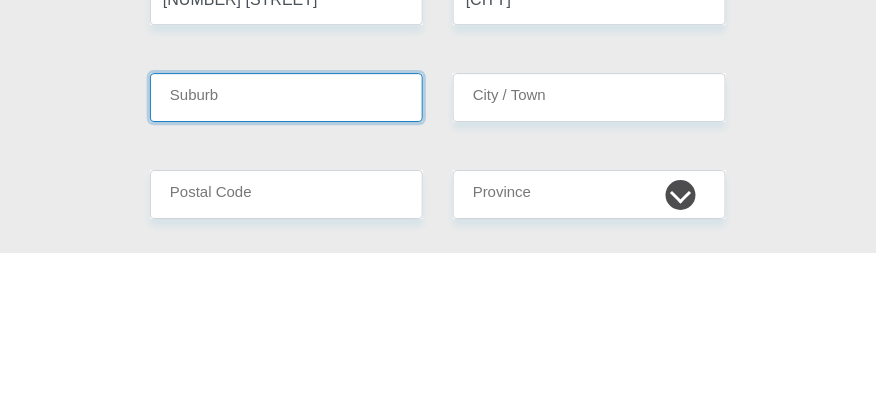 type on "Deneysville" 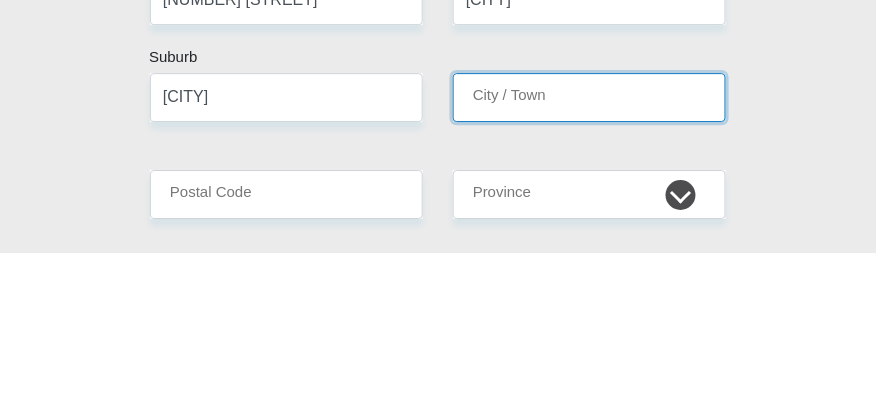 type on "Deneysville" 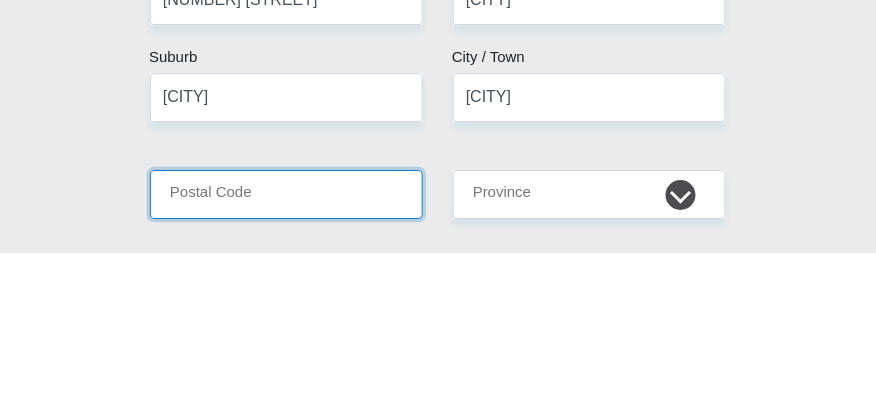 type on "1932" 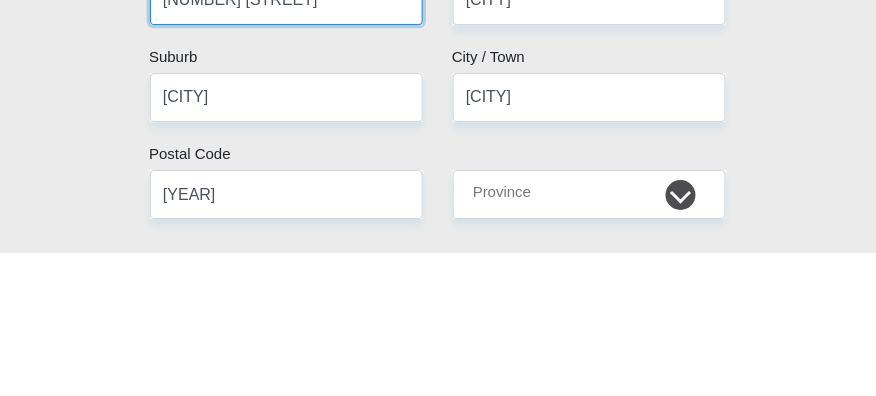scroll, scrollTop: 934, scrollLeft: 0, axis: vertical 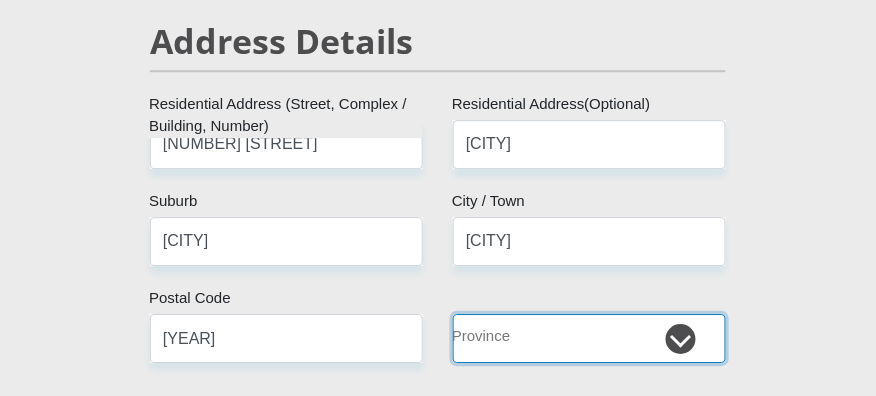 click on "Eastern Cape
Free State
Gauteng
KwaZulu-Natal
Limpopo
Mpumalanga
Northern Cape
North West
Western Cape" at bounding box center (589, 338) 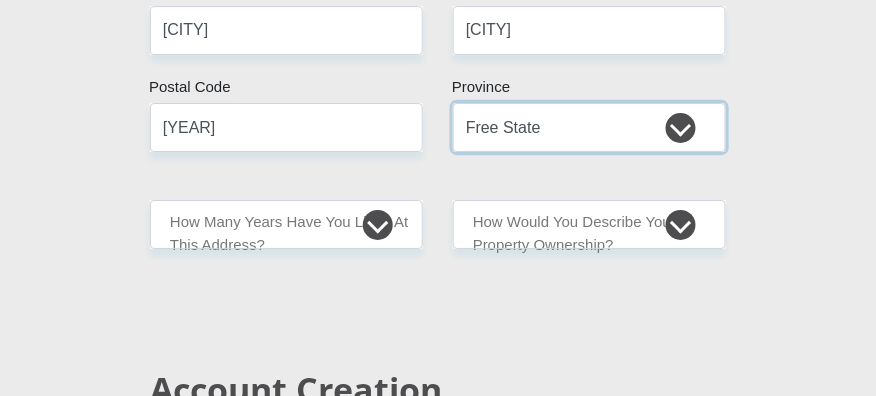 scroll, scrollTop: 1151, scrollLeft: 0, axis: vertical 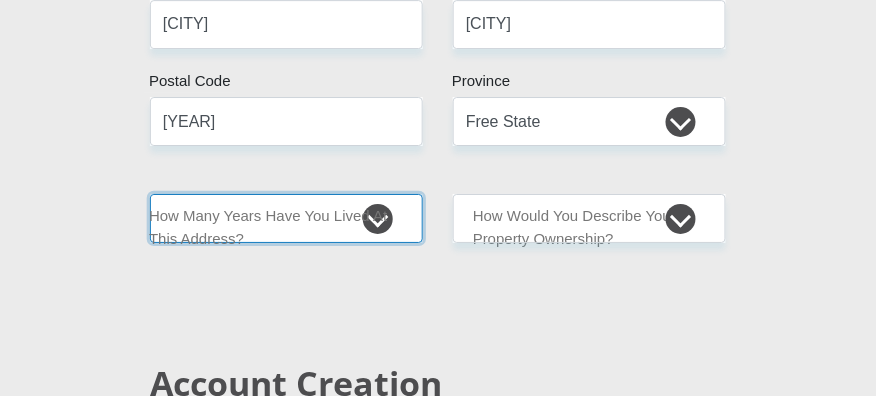 click on "less than 1 year
1-3 years
3-5 years
5+ years" at bounding box center [286, 218] 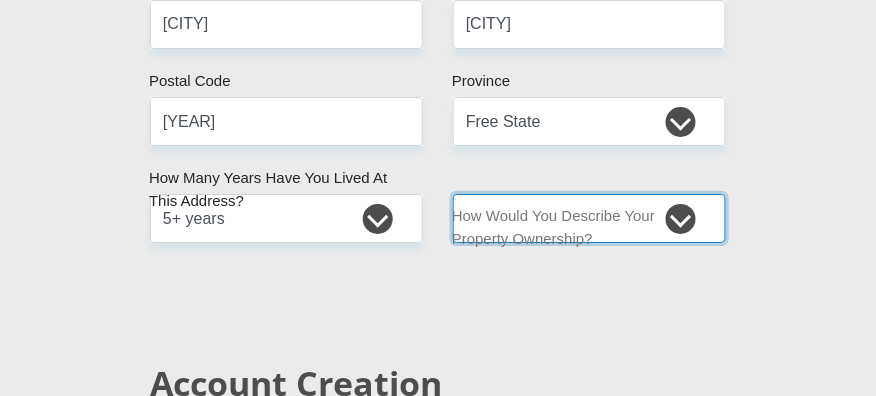 click on "Owned
Rented
Family Owned
Company Dwelling" at bounding box center (589, 218) 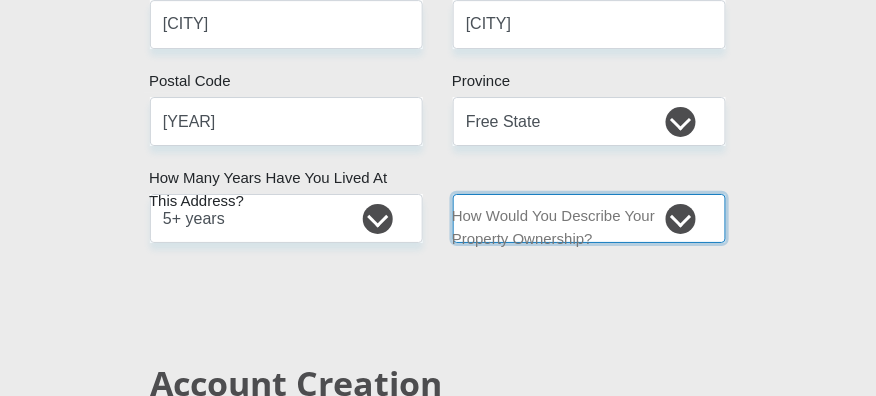 select on "Owned" 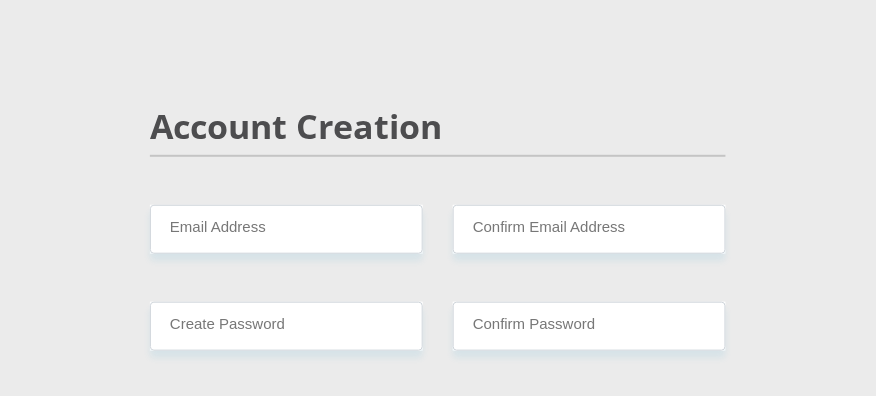 scroll, scrollTop: 1421, scrollLeft: 0, axis: vertical 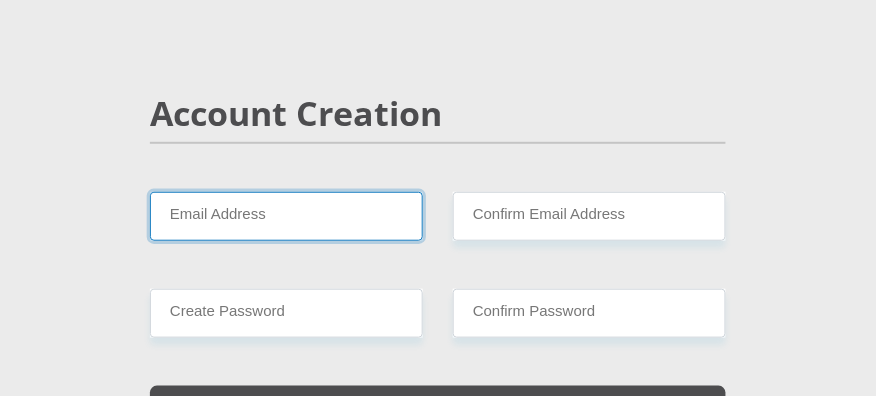 click on "Email Address" at bounding box center (286, 216) 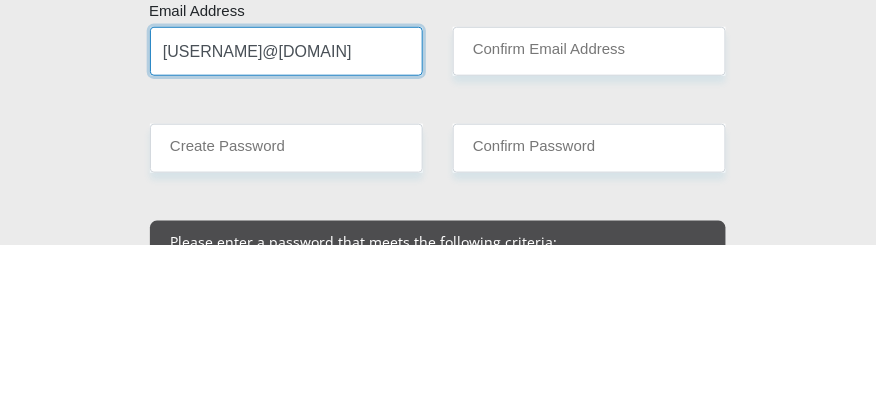 scroll, scrollTop: 1435, scrollLeft: 0, axis: vertical 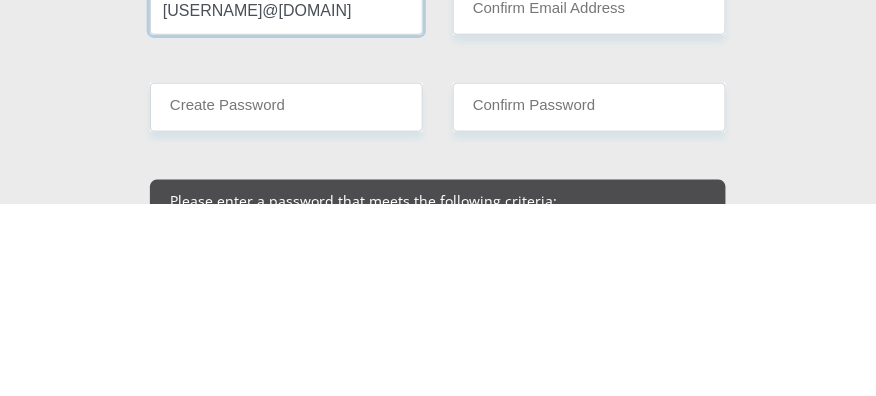 type on "Reinette.5331@gmail.com" 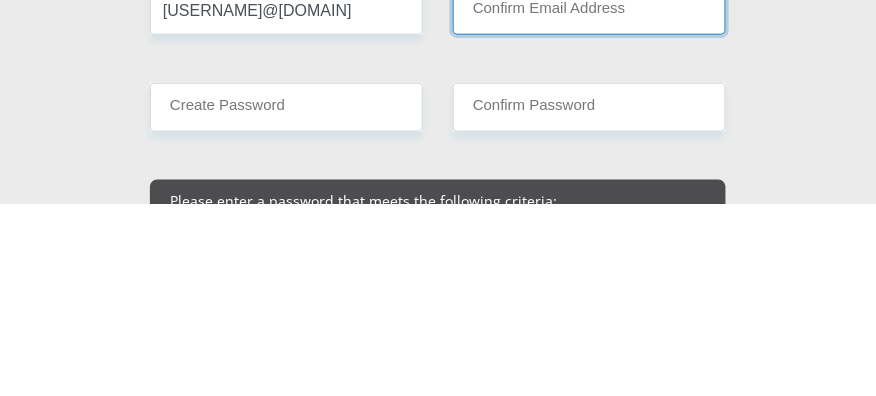 click on "Confirm Email Address" at bounding box center (589, 202) 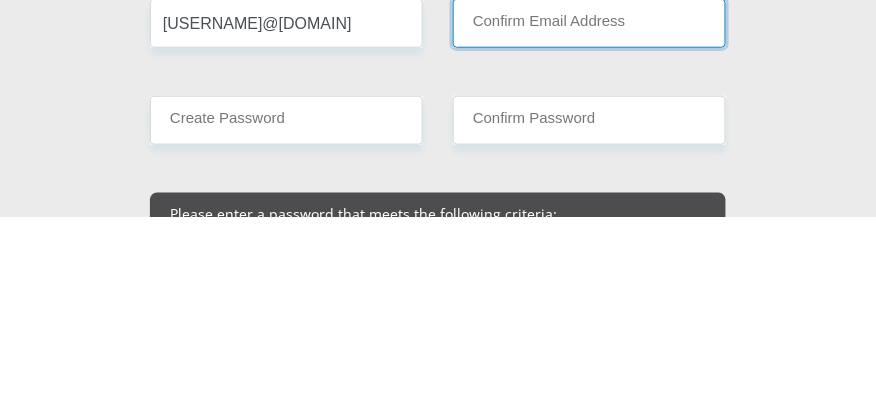 scroll, scrollTop: 1435, scrollLeft: 0, axis: vertical 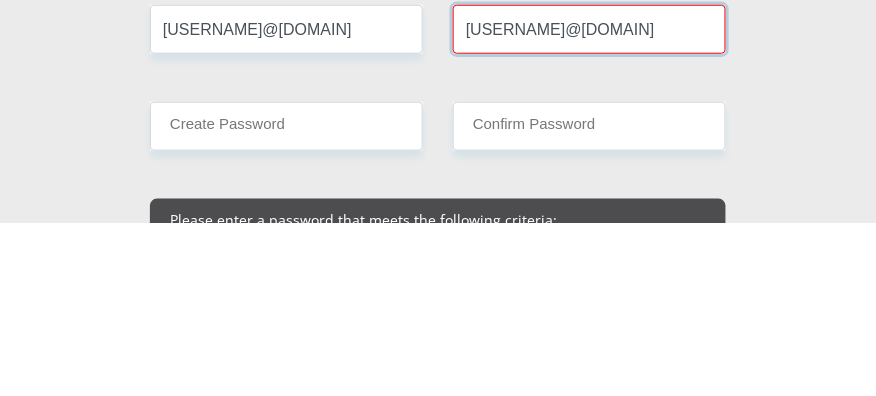 type on "Reinette.5331@gmail.com" 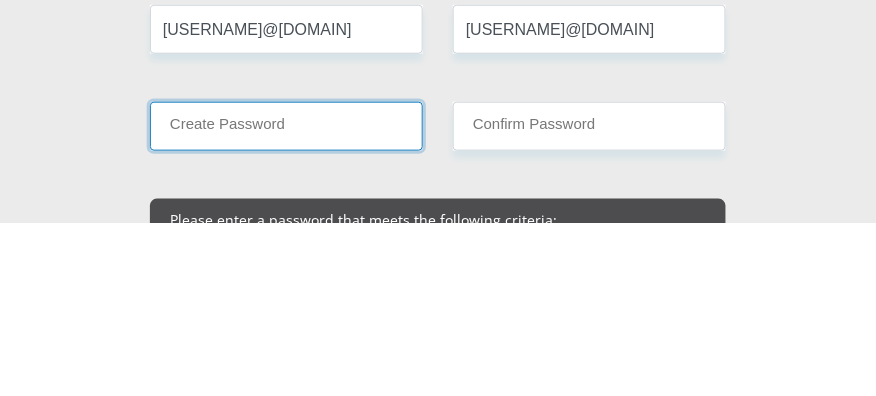 scroll, scrollTop: 1435, scrollLeft: 0, axis: vertical 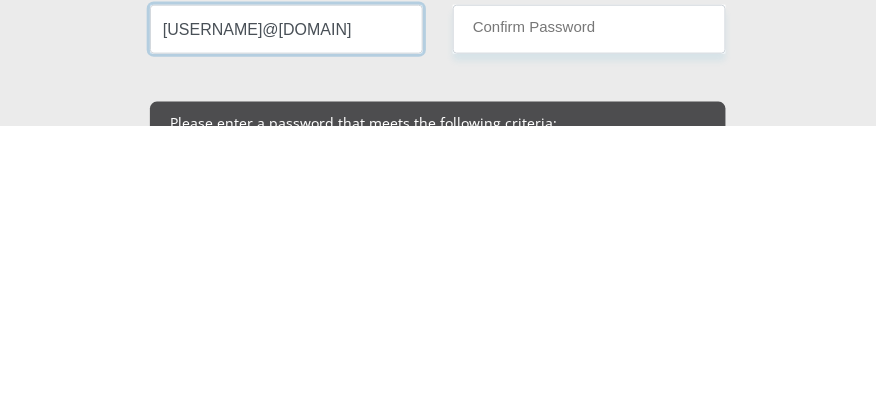 type on "ReiLu@5331" 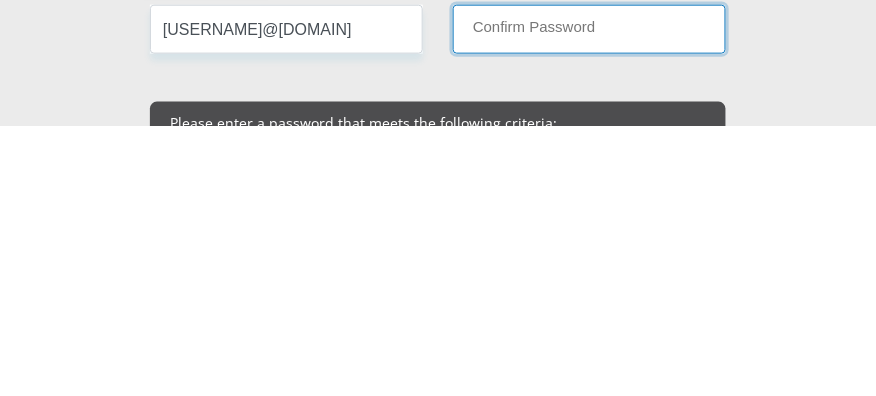 click on "Confirm Password" at bounding box center (589, 299) 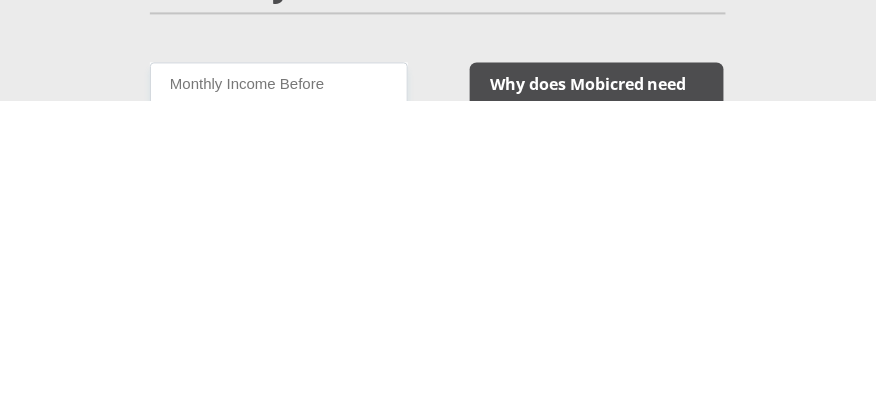 scroll, scrollTop: 1743, scrollLeft: 0, axis: vertical 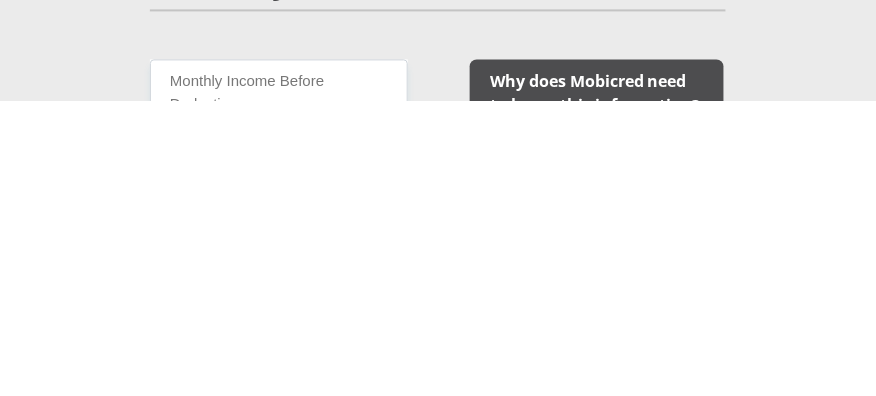 type on "ReiLu@5331" 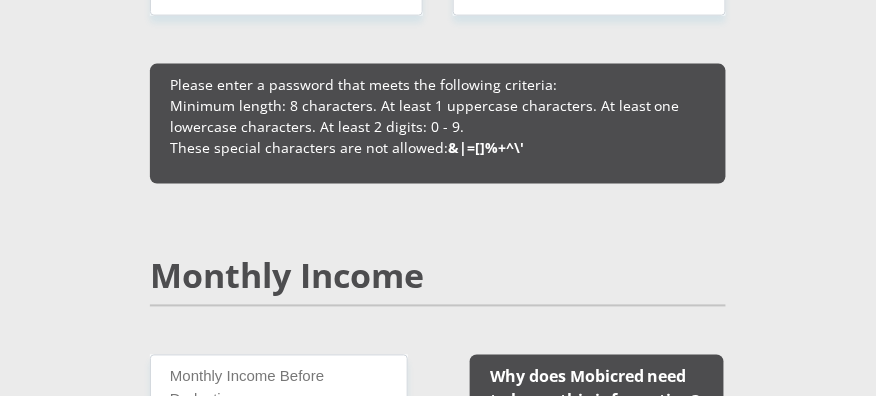 click on "Personal Details
Mr
Ms
Mrs
Dr
Other
Title
Reinett
First Name
Ludick
Surname
8207120227080
South African ID Number
Please input valid ID number
South Africa
Afghanistan
Aland Islands
Albania
Algeria
America Samoa
American Virgin Islands
Andorra
Angola
Anguilla  Antarctica" at bounding box center [438, 1908] 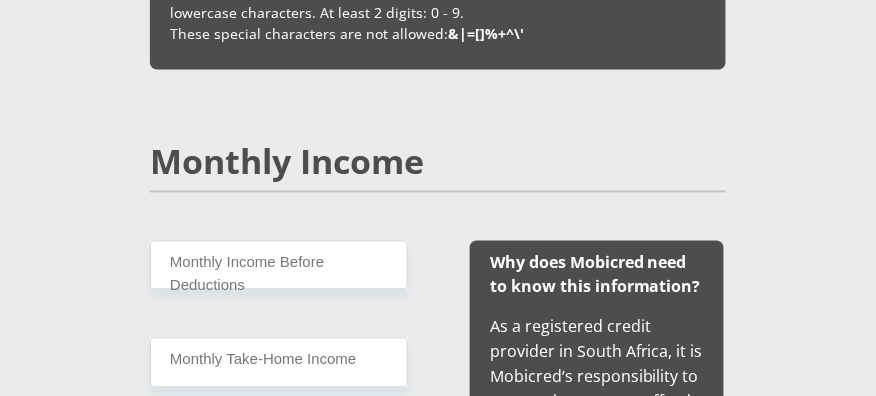 scroll, scrollTop: 1859, scrollLeft: 0, axis: vertical 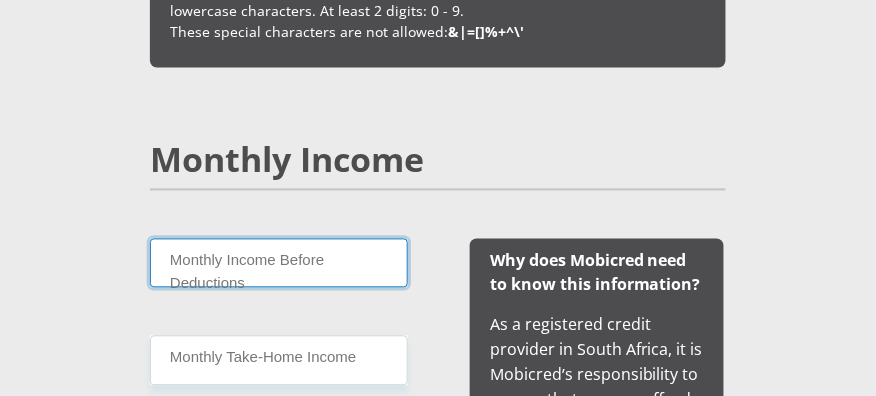 click on "Monthly Income Before Deductions" at bounding box center (279, 263) 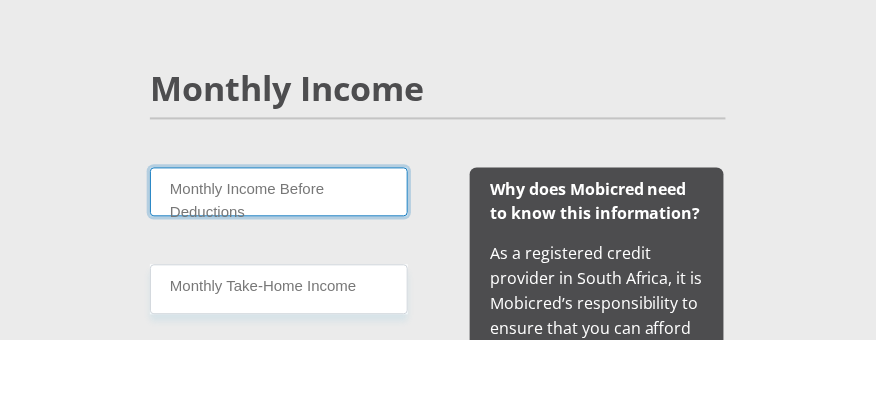 scroll, scrollTop: 1874, scrollLeft: 0, axis: vertical 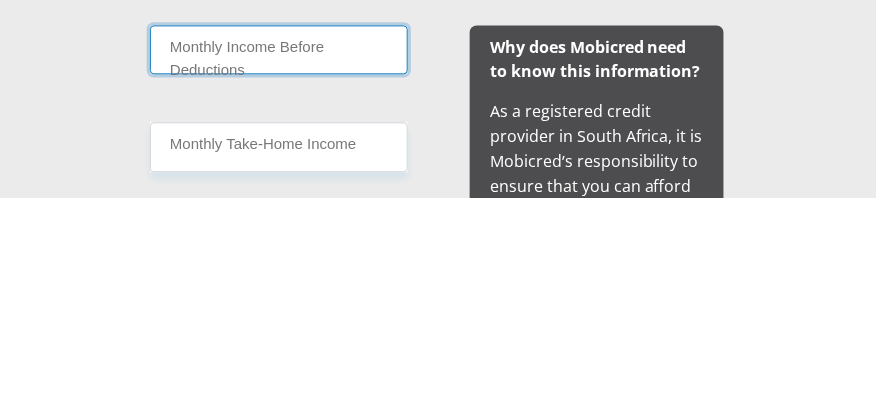 type on "7000" 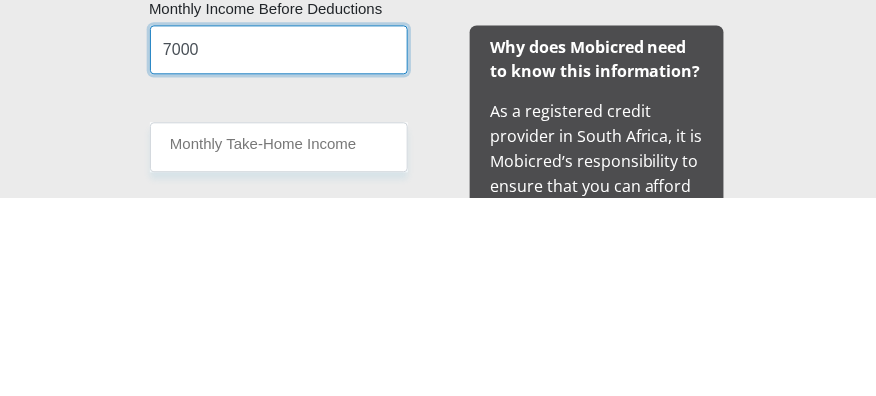 scroll, scrollTop: 1874, scrollLeft: 0, axis: vertical 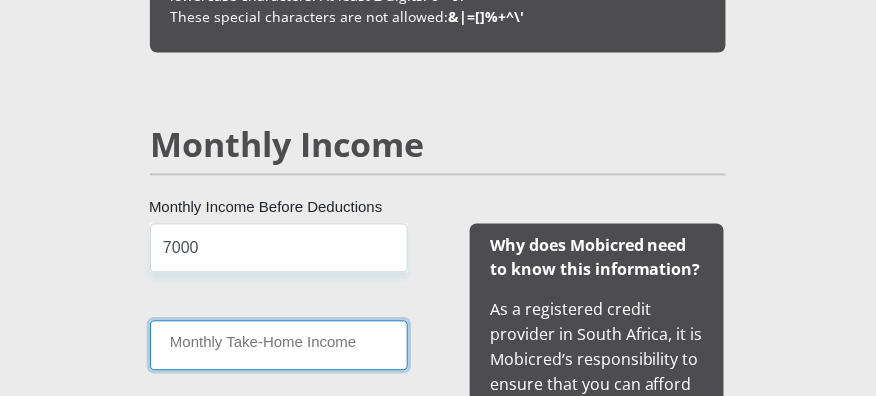 click on "Monthly Take-Home Income" at bounding box center (279, 345) 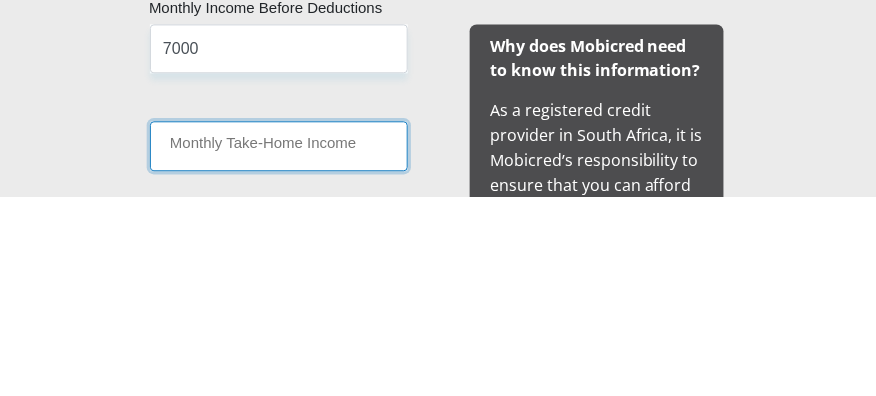 scroll, scrollTop: 1874, scrollLeft: 0, axis: vertical 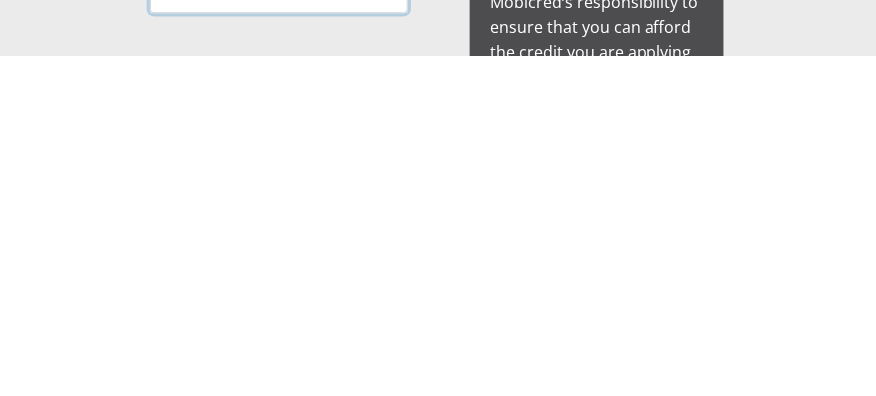 type on "7000" 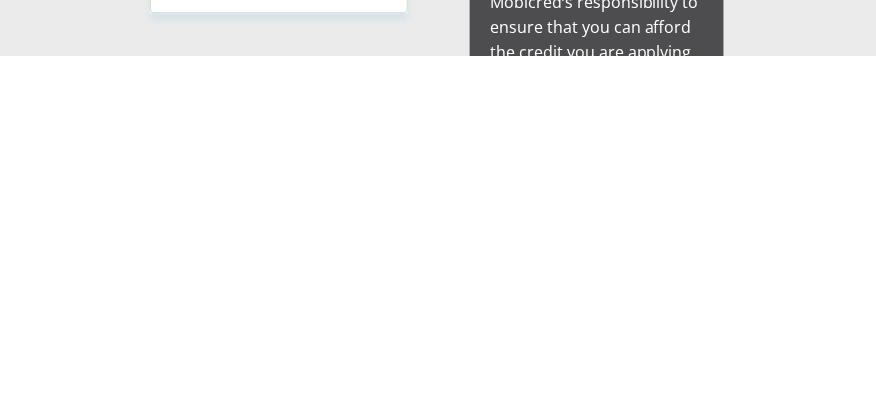 scroll, scrollTop: 1917, scrollLeft: 0, axis: vertical 